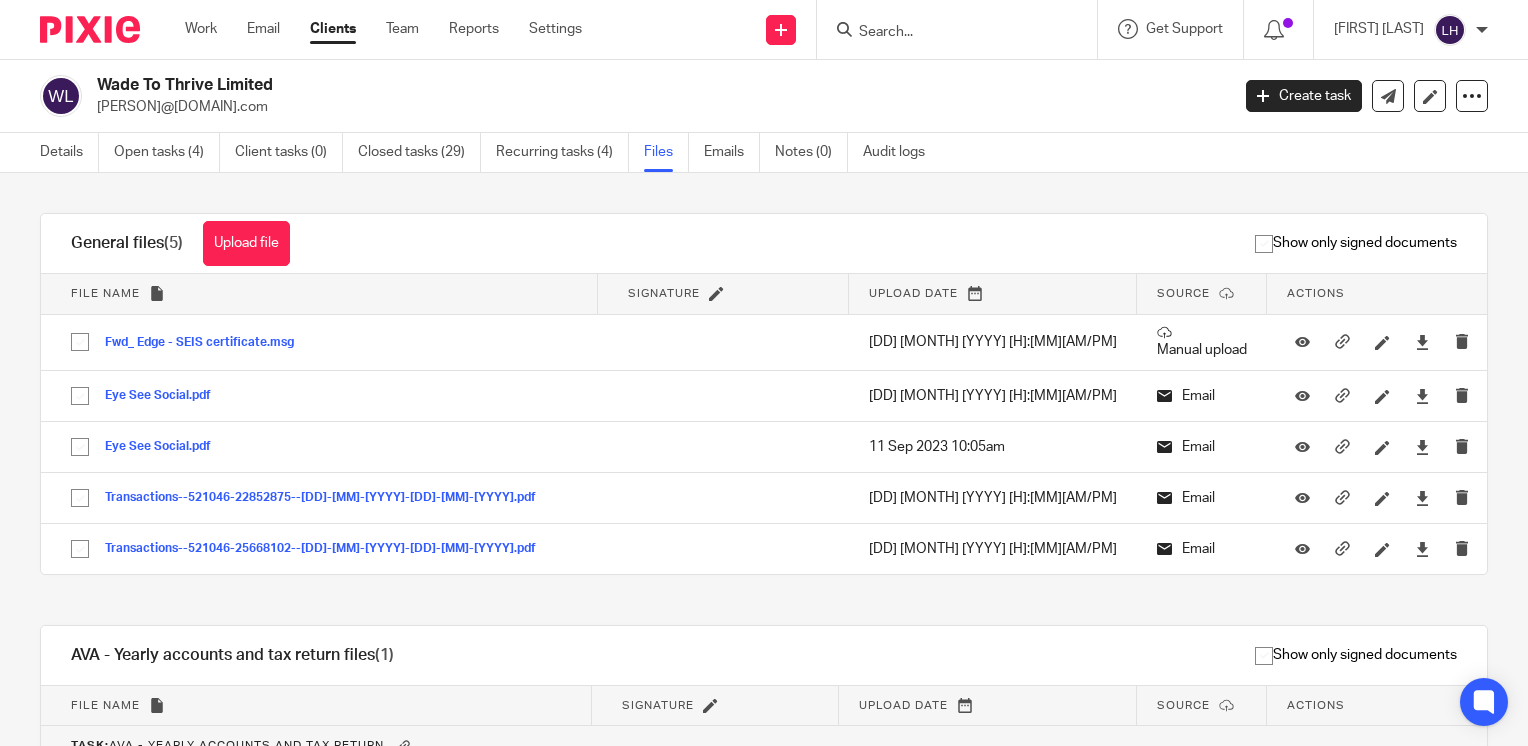 scroll, scrollTop: 0, scrollLeft: 0, axis: both 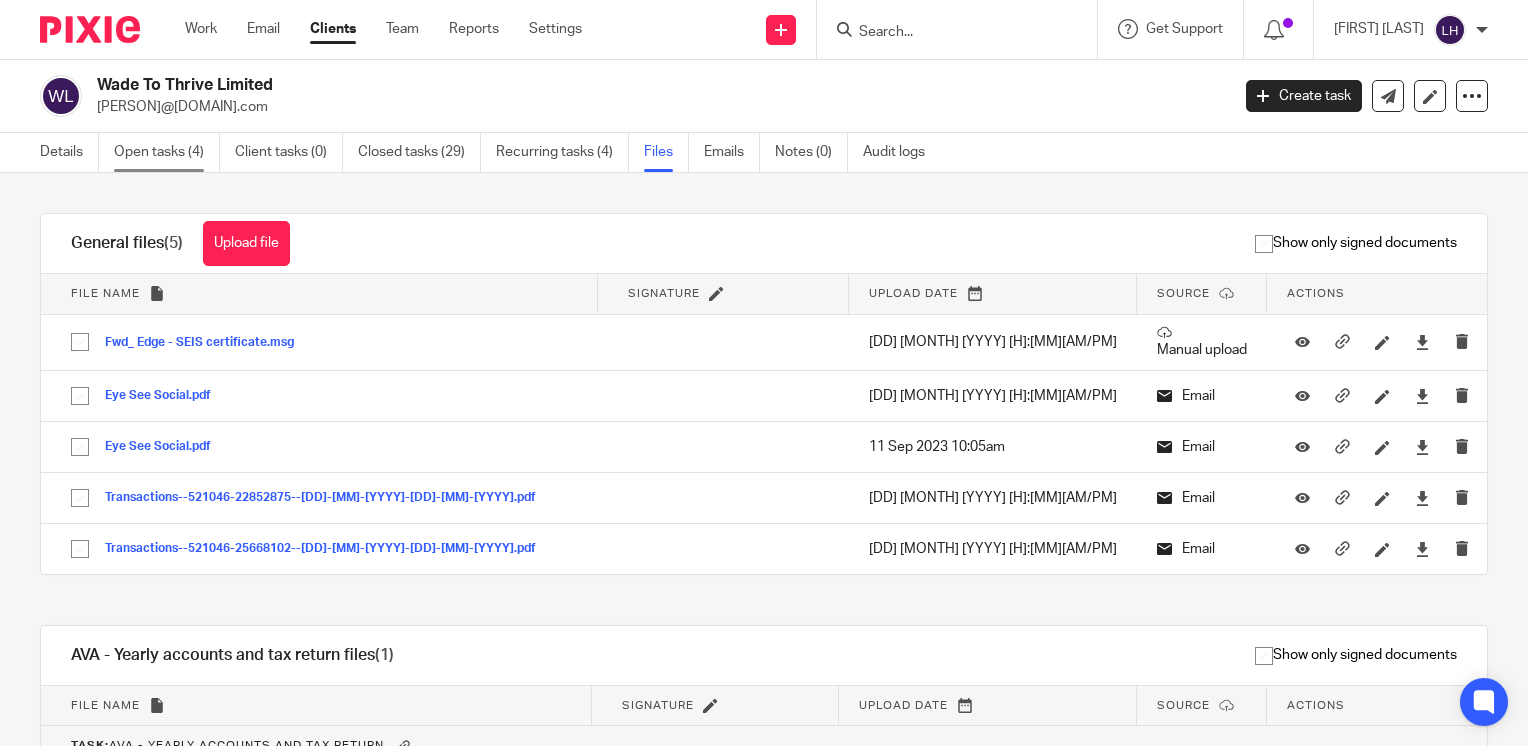 click on "Open tasks (4)" at bounding box center [167, 152] 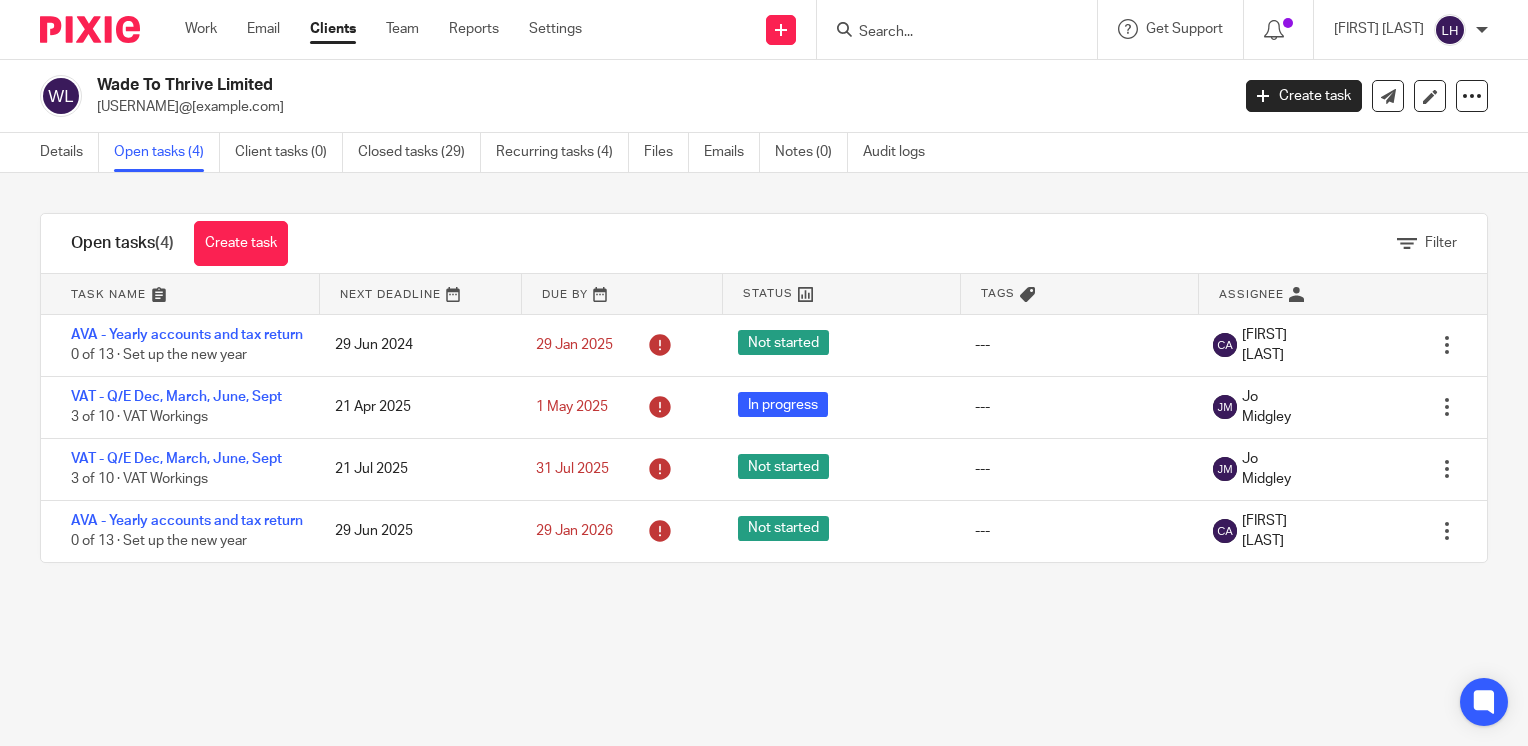 scroll, scrollTop: 0, scrollLeft: 0, axis: both 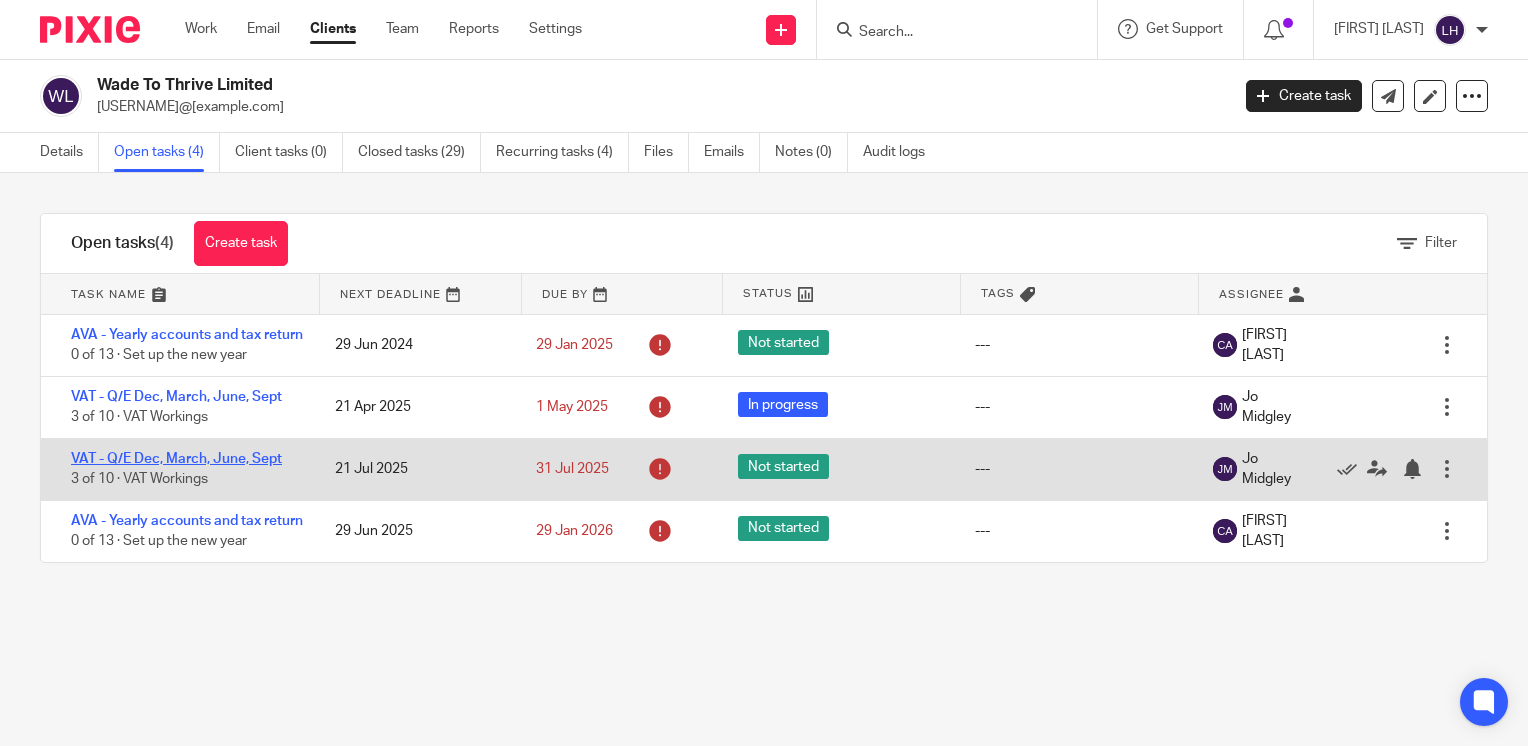click on "VAT - Q/E Dec, March, June, Sept" at bounding box center [176, 459] 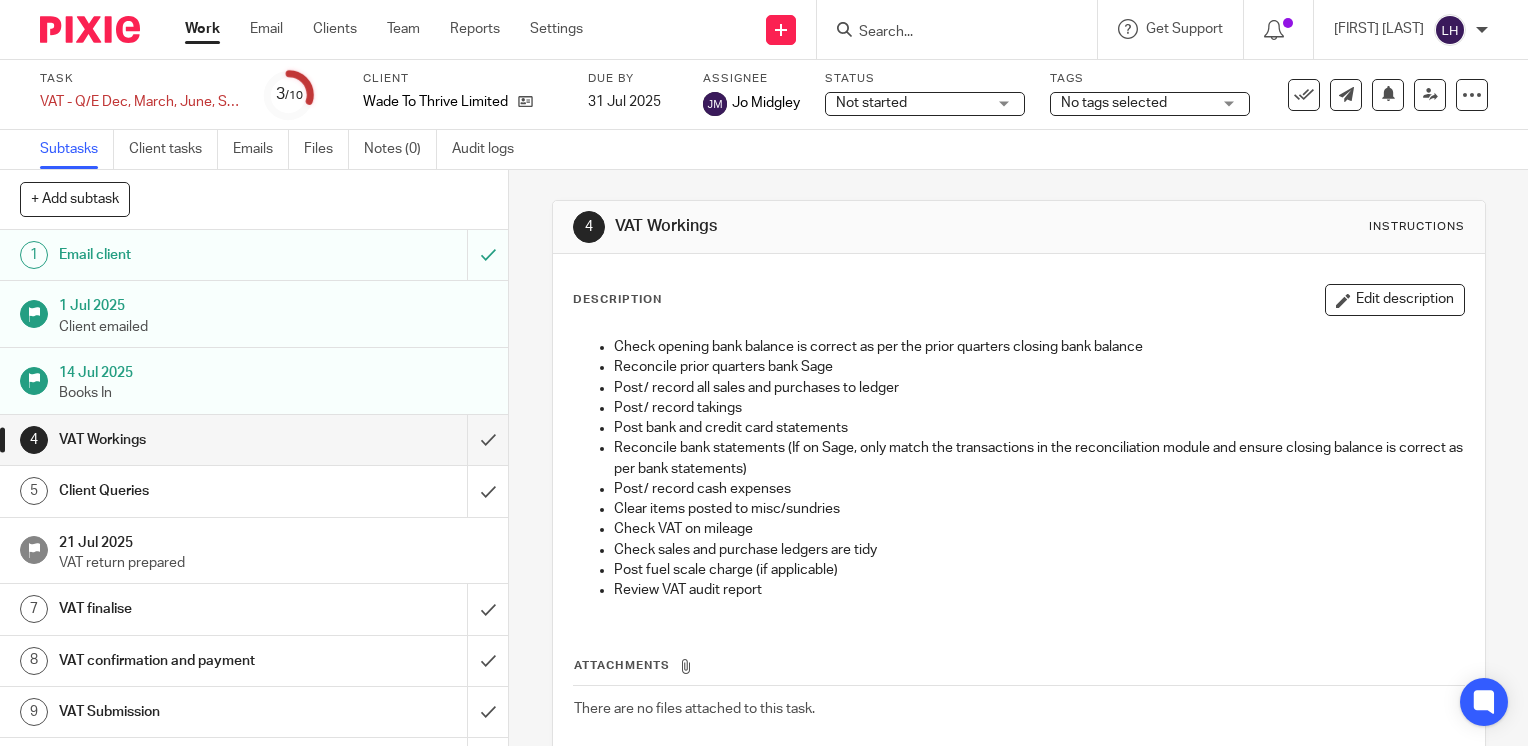 scroll, scrollTop: 0, scrollLeft: 0, axis: both 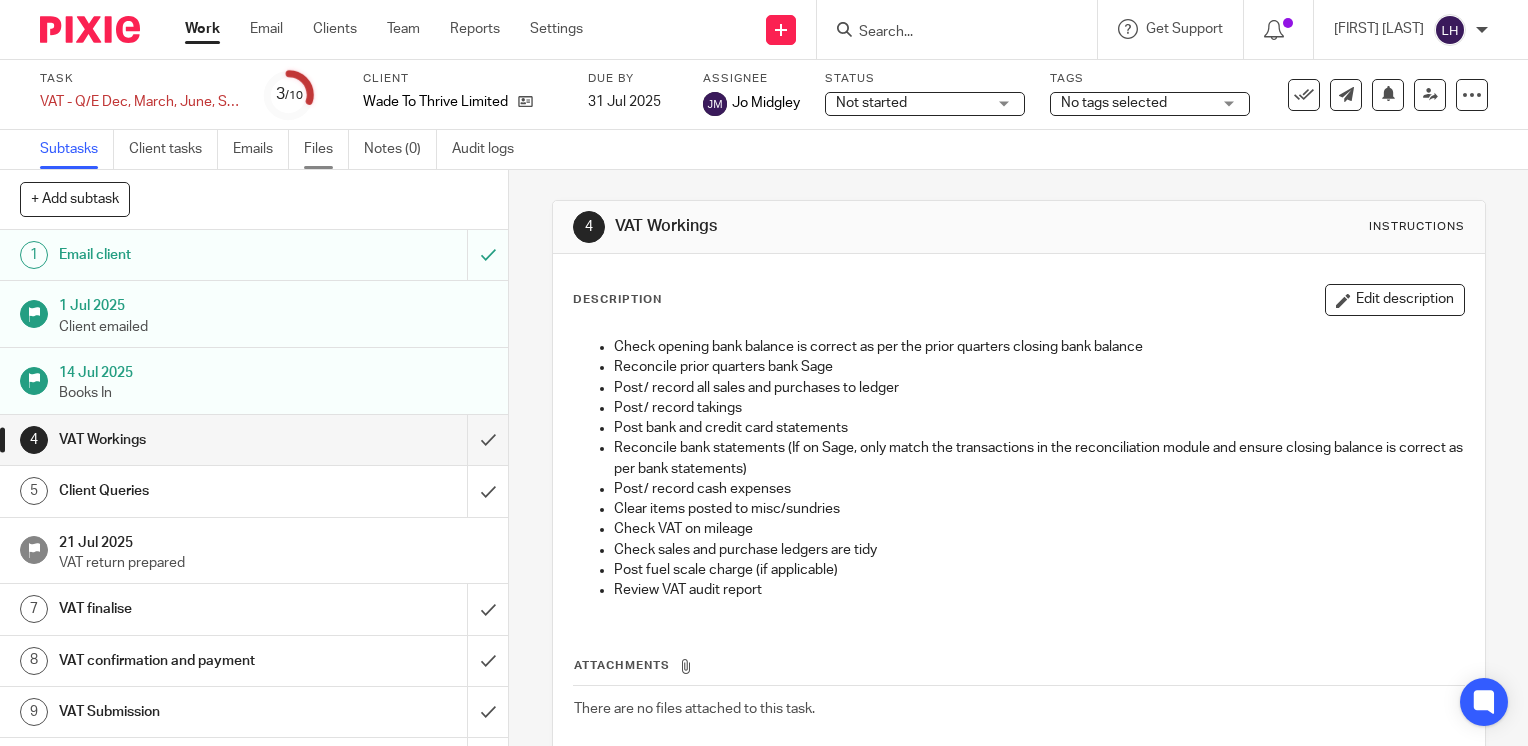 click on "Files" at bounding box center (326, 149) 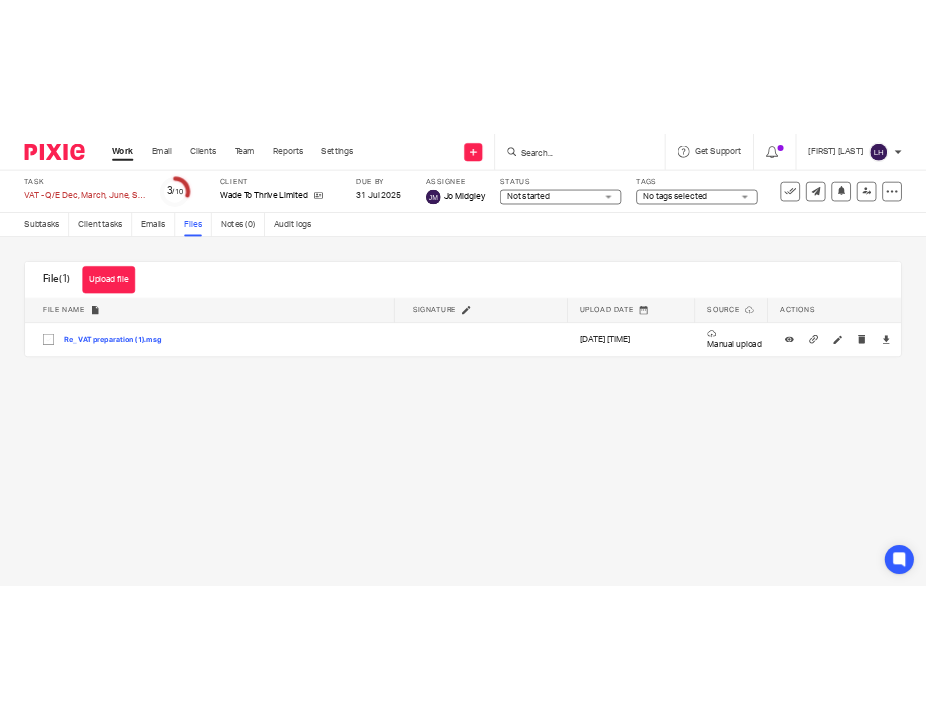 scroll, scrollTop: 0, scrollLeft: 0, axis: both 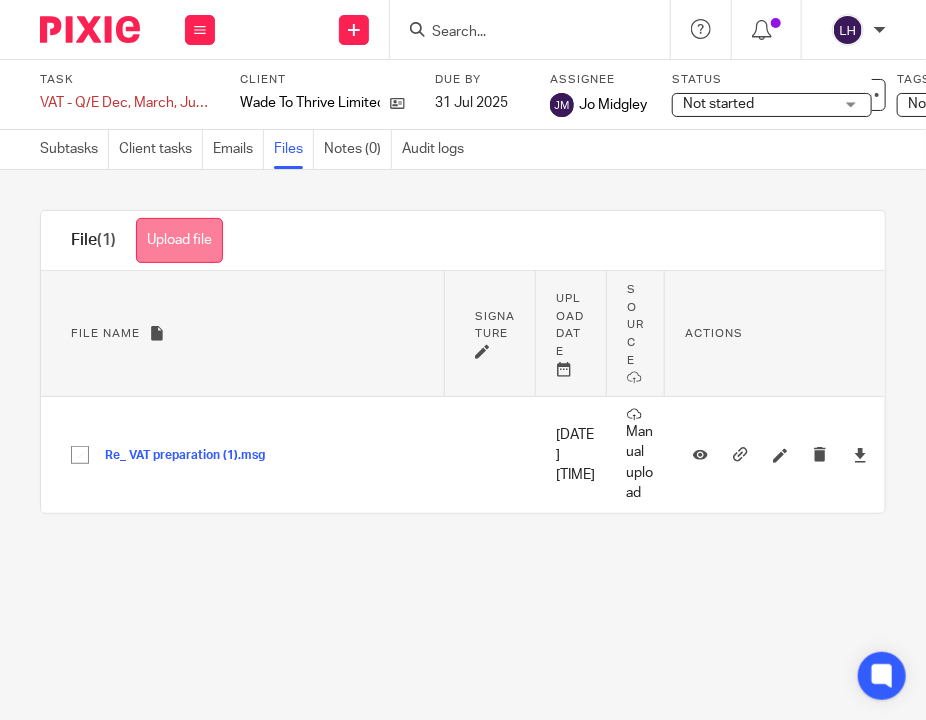 click on "Upload file" at bounding box center (179, 240) 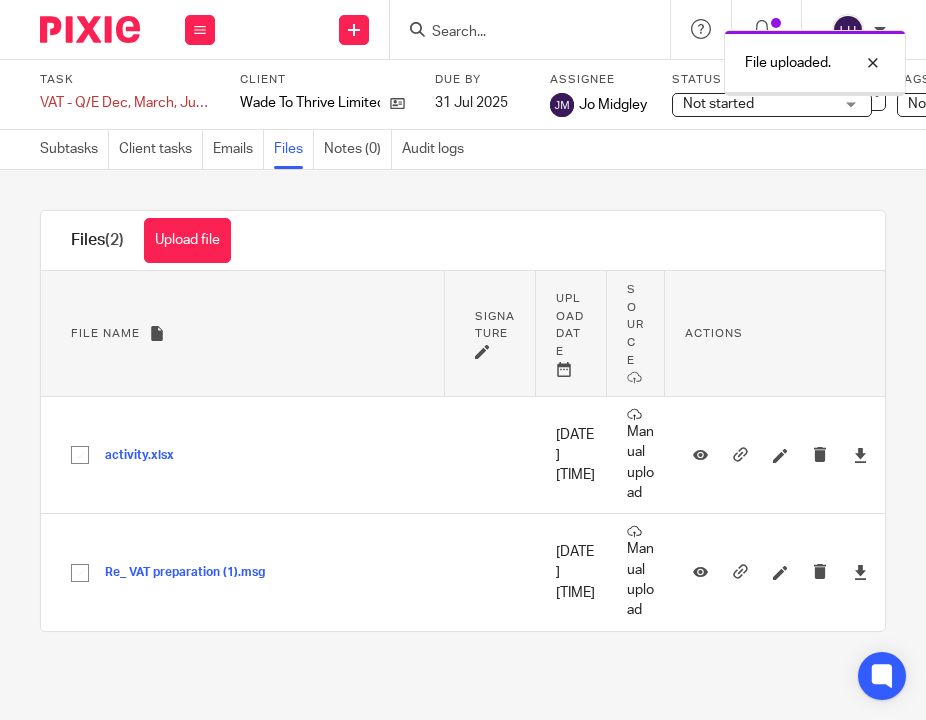 scroll, scrollTop: 0, scrollLeft: 0, axis: both 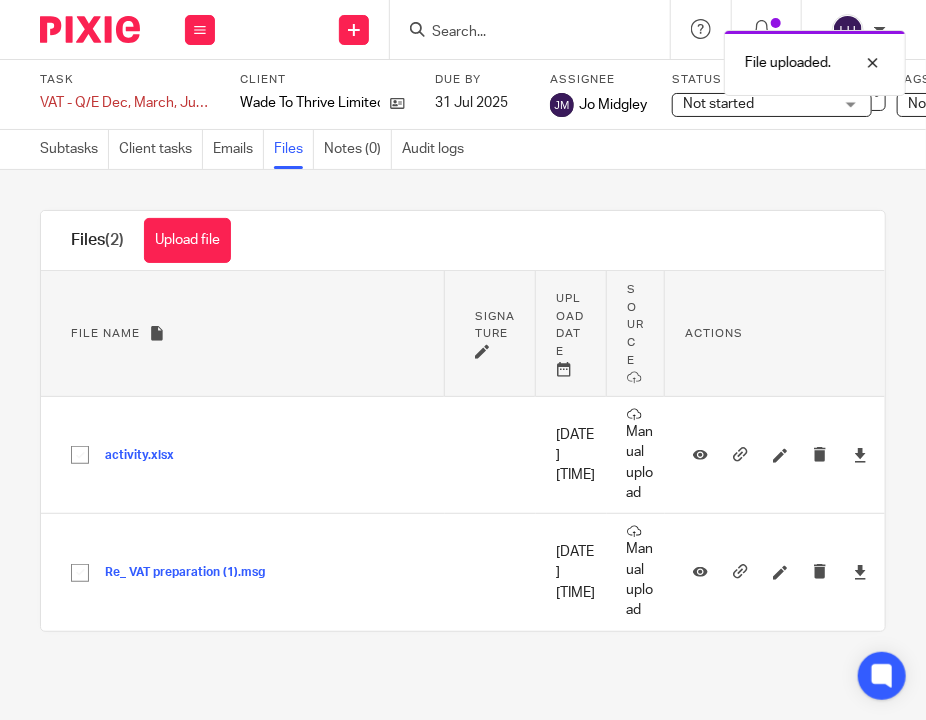 click on "Files
(2)
Upload file
Download selected
Delete selected" at bounding box center [151, 240] 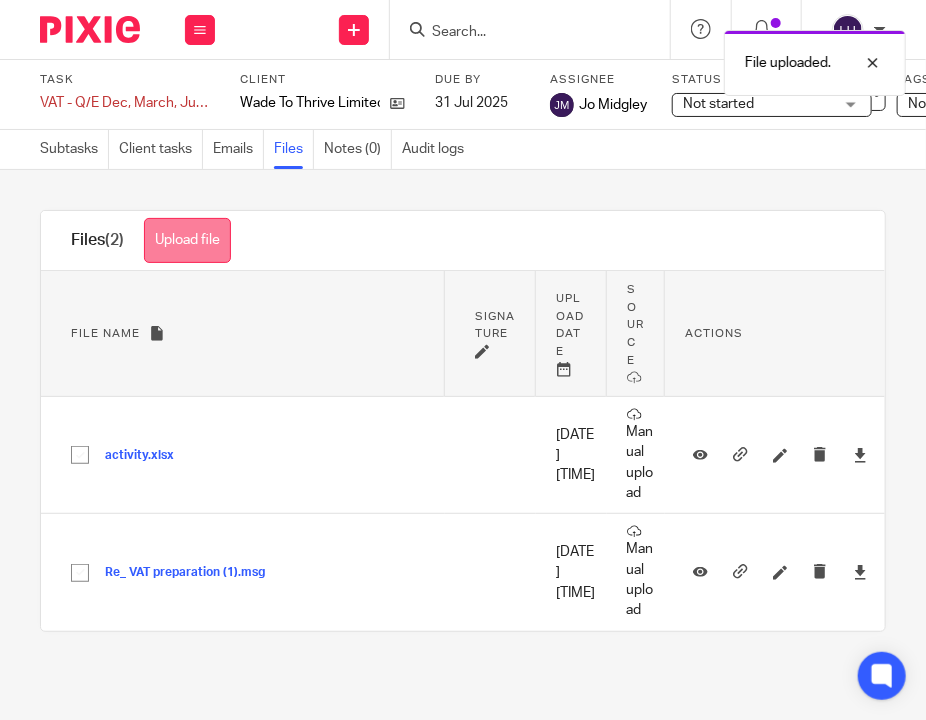 click on "Upload file" at bounding box center [187, 240] 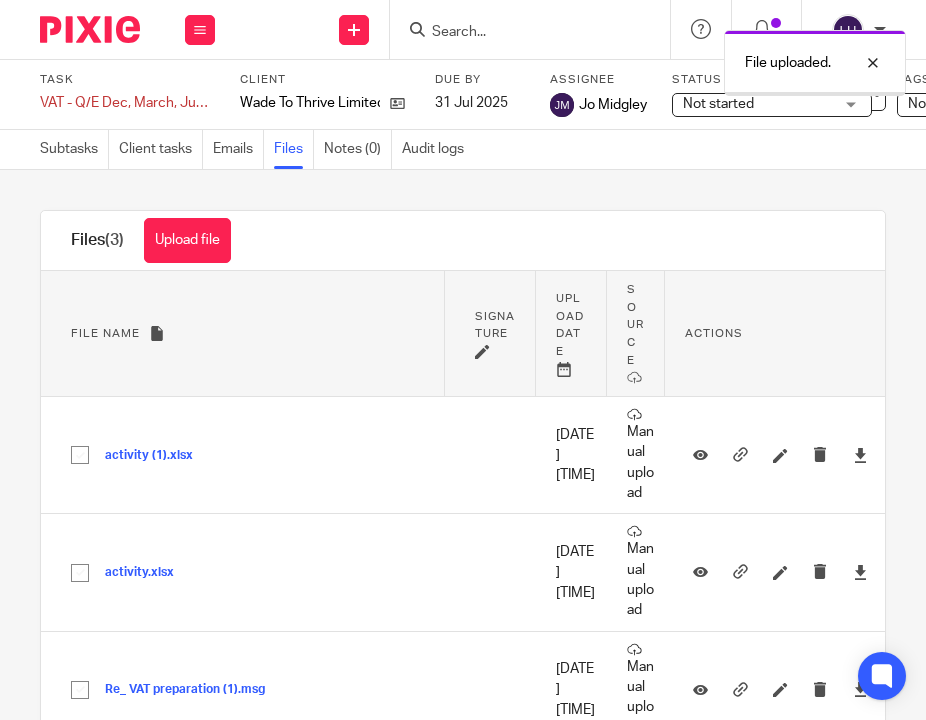 scroll, scrollTop: 0, scrollLeft: 0, axis: both 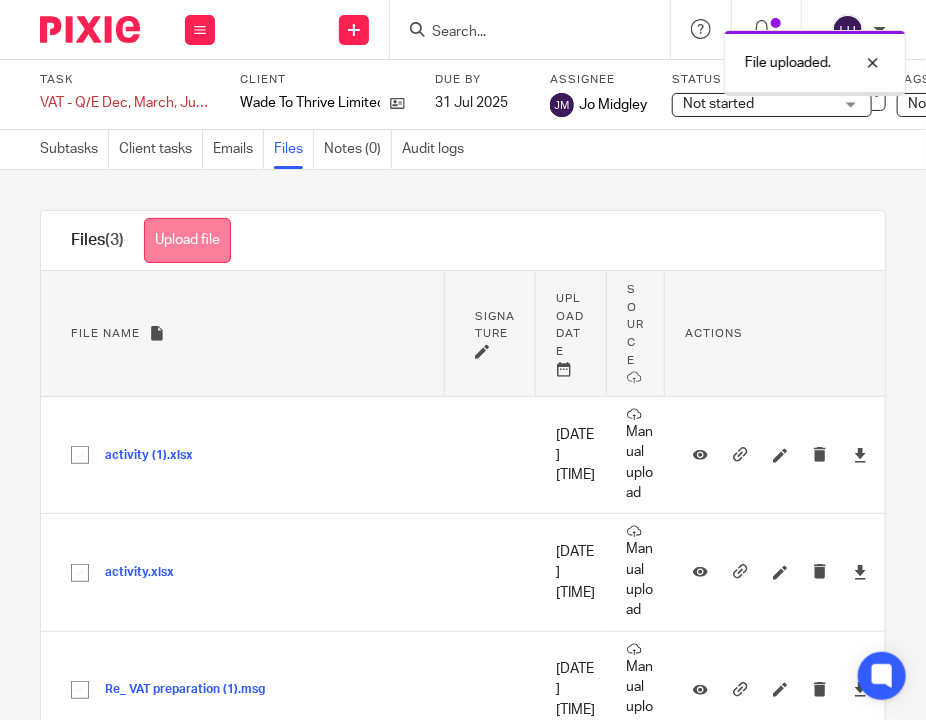 click on "Upload file" at bounding box center (187, 240) 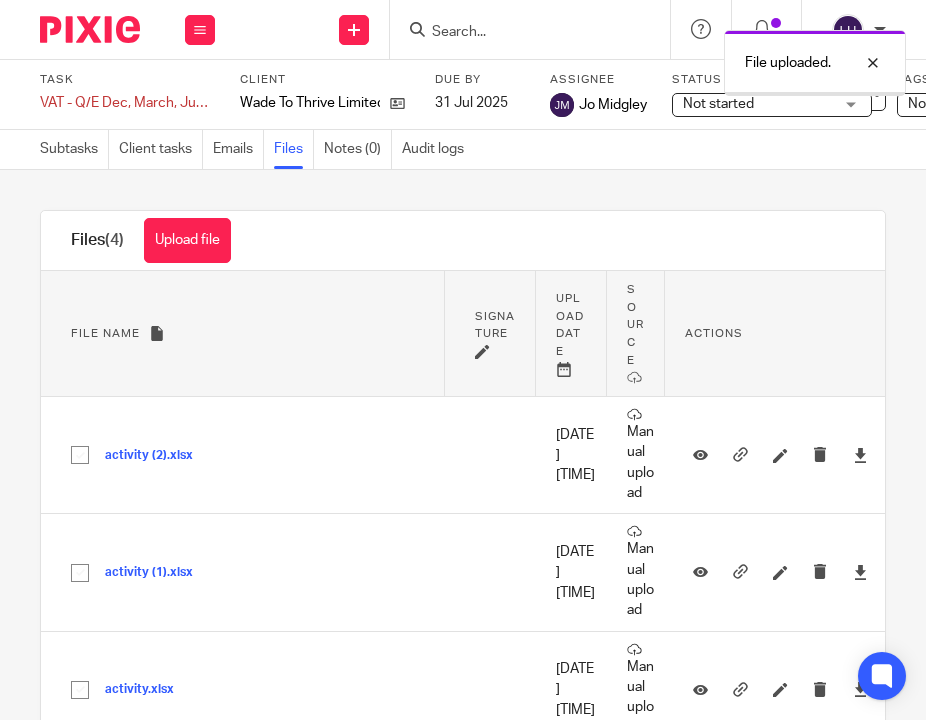 scroll, scrollTop: 0, scrollLeft: 0, axis: both 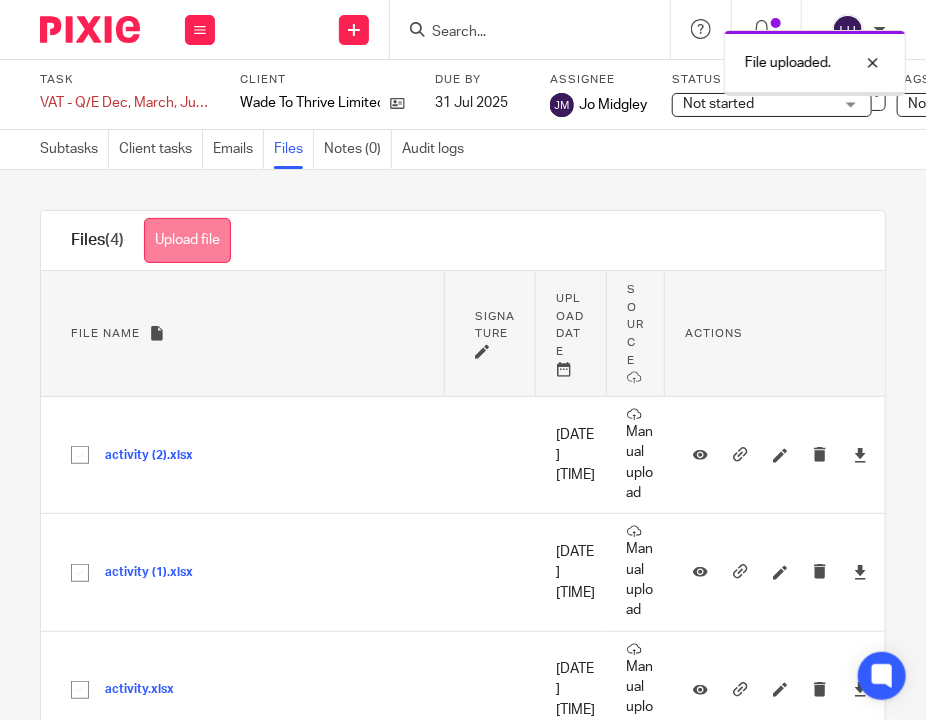 click on "Upload file" at bounding box center [187, 240] 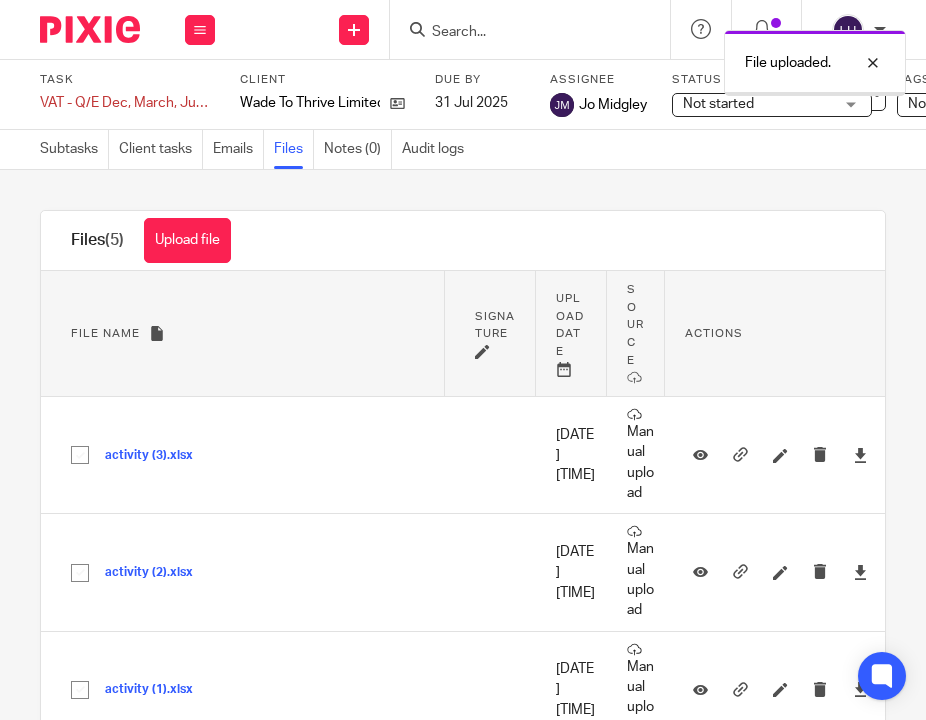 scroll, scrollTop: 0, scrollLeft: 0, axis: both 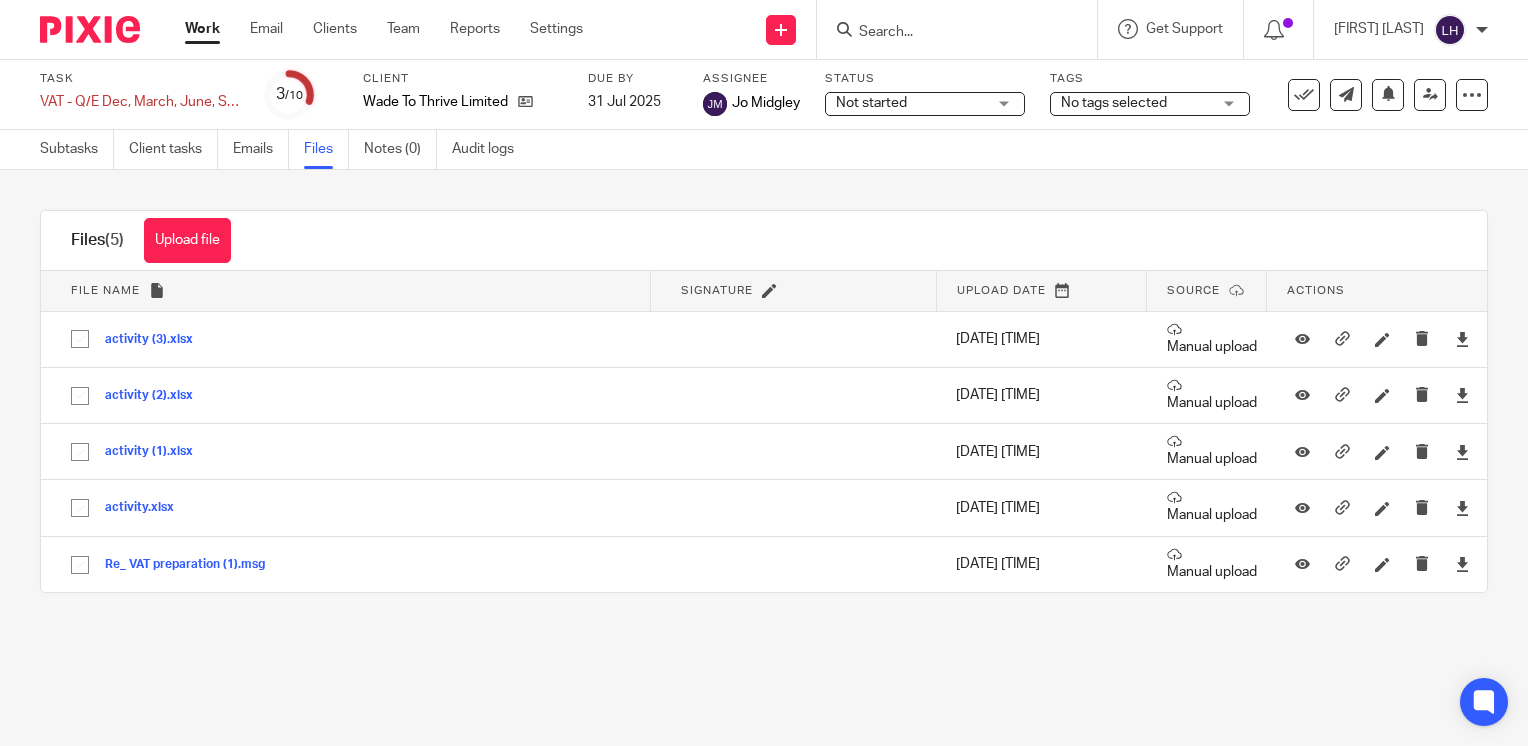 click on "Files
(5)
Upload file
Download selected
Delete selected" at bounding box center [764, 241] 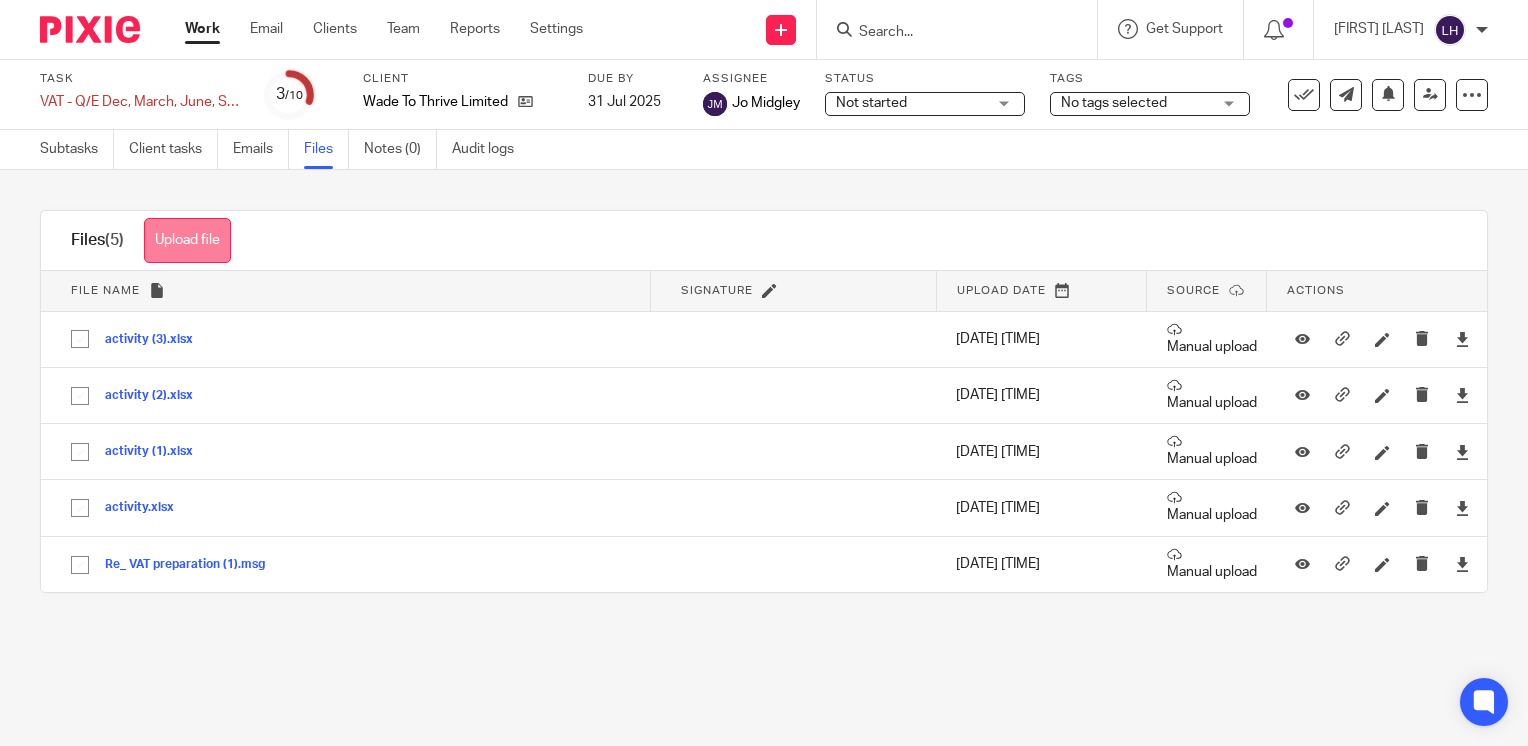 click on "Upload file" at bounding box center [187, 240] 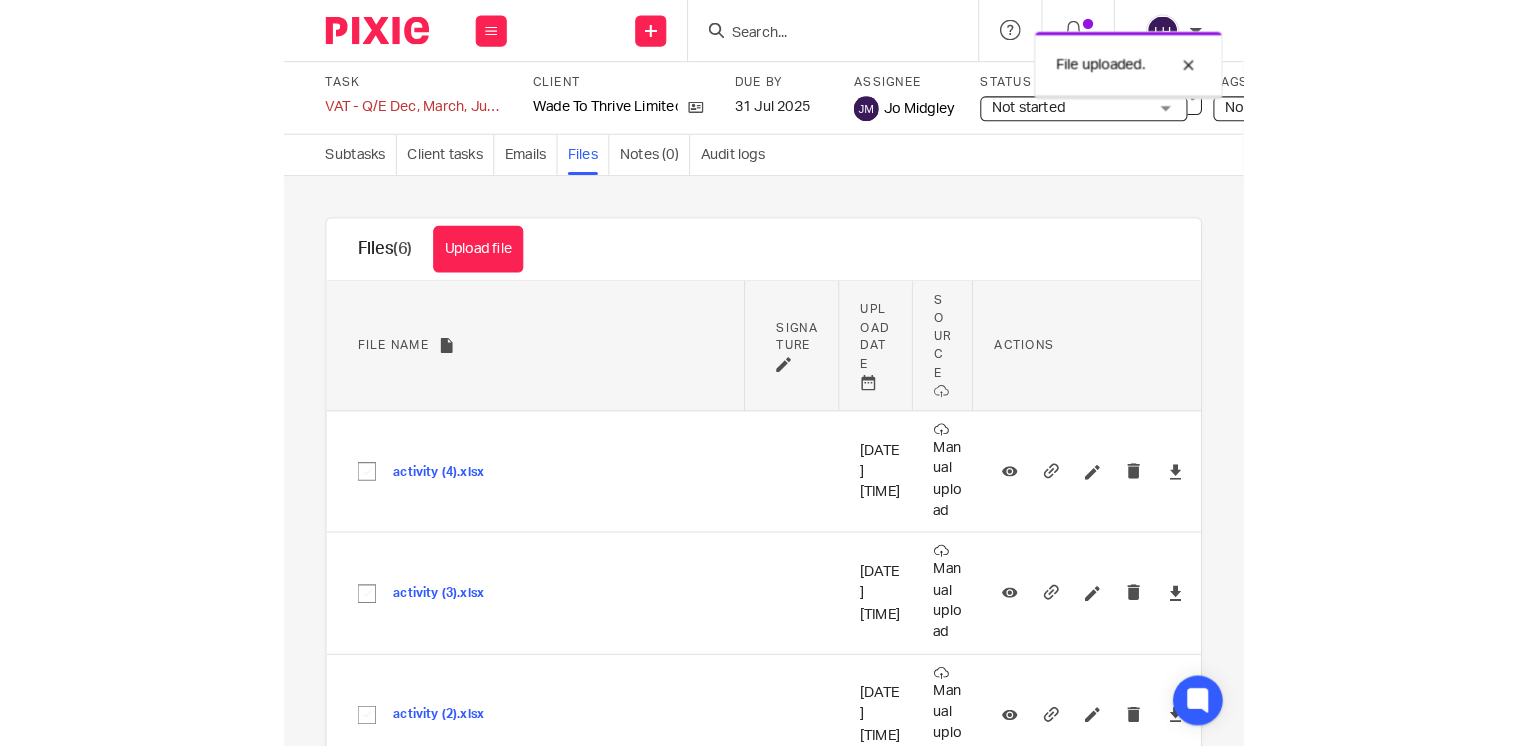 scroll, scrollTop: 0, scrollLeft: 0, axis: both 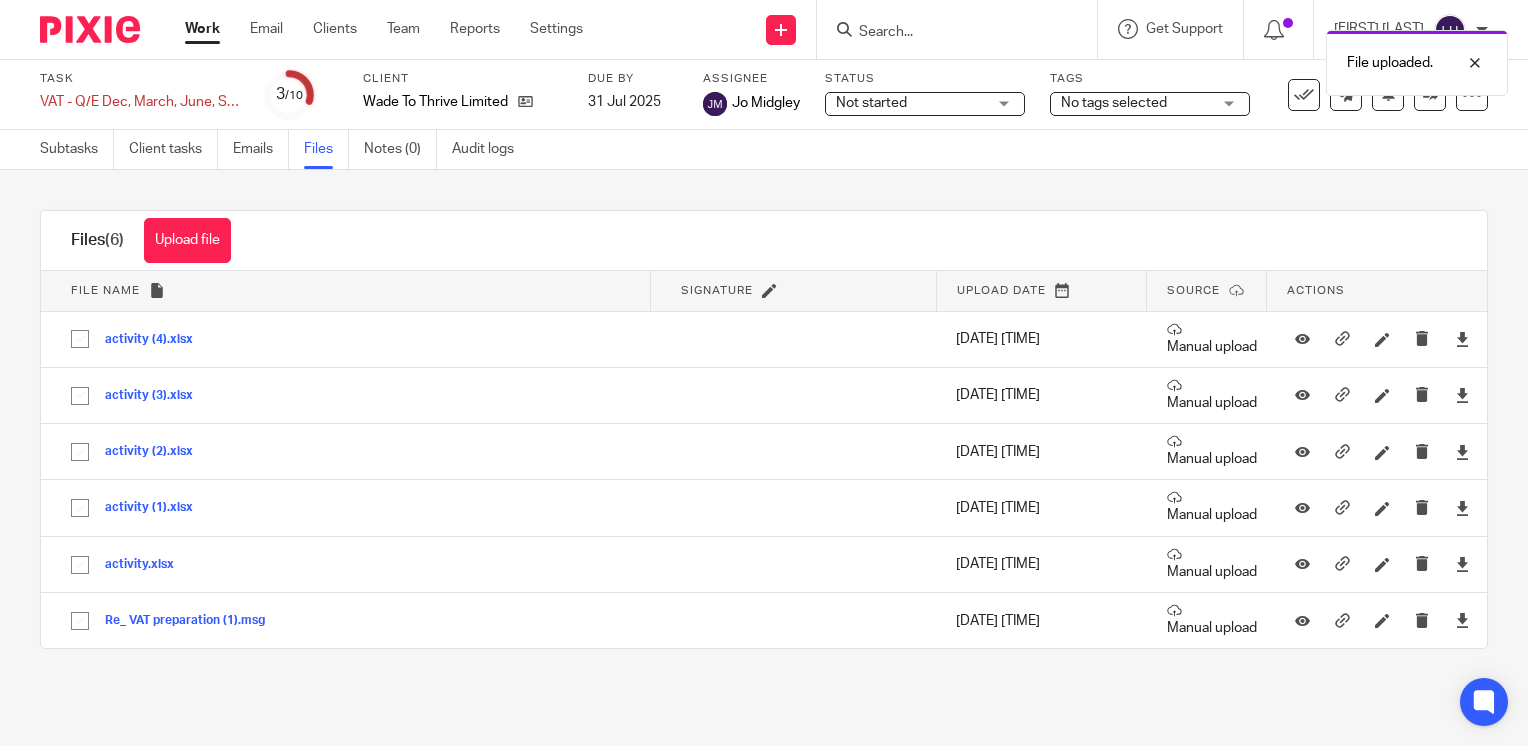 click on "Work" at bounding box center (202, 29) 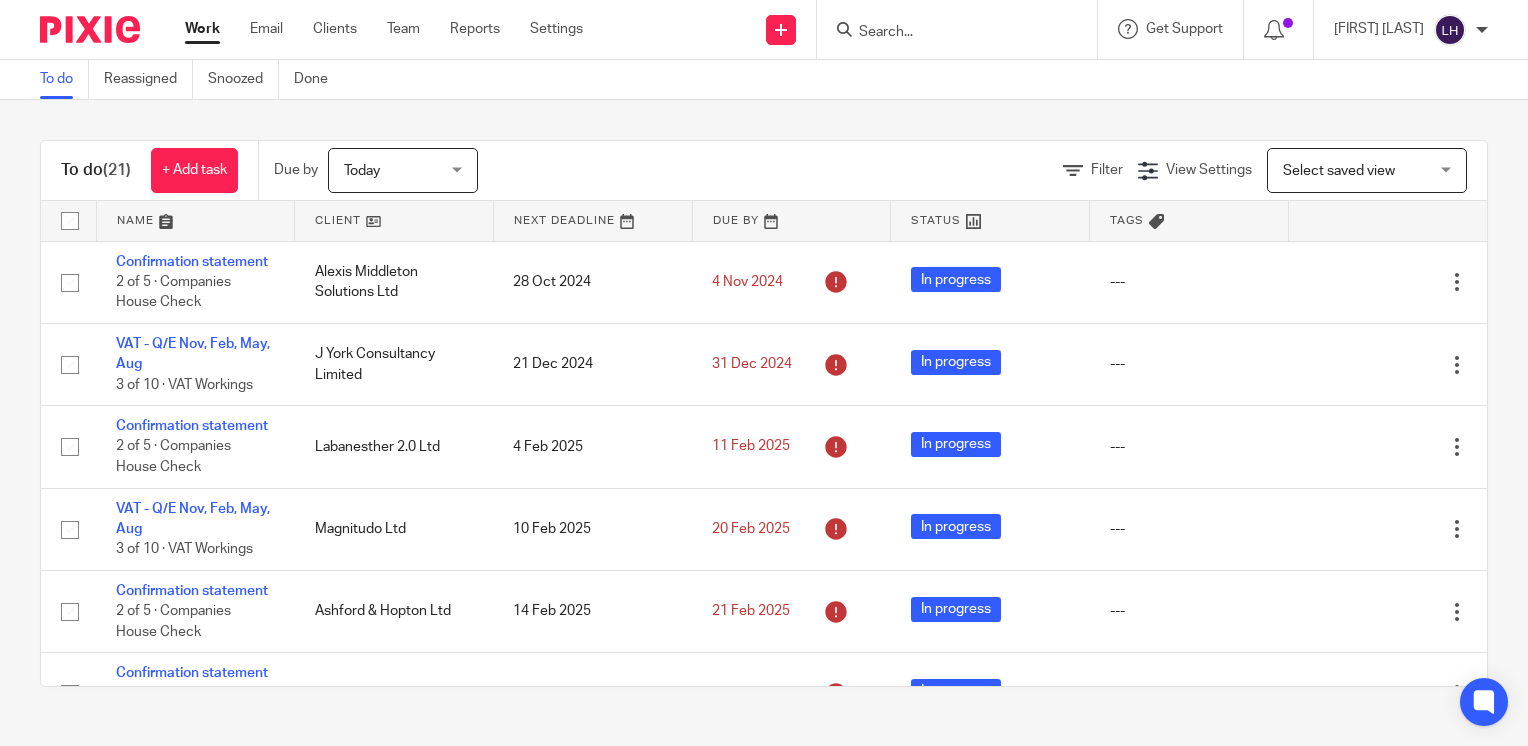 scroll, scrollTop: 0, scrollLeft: 0, axis: both 